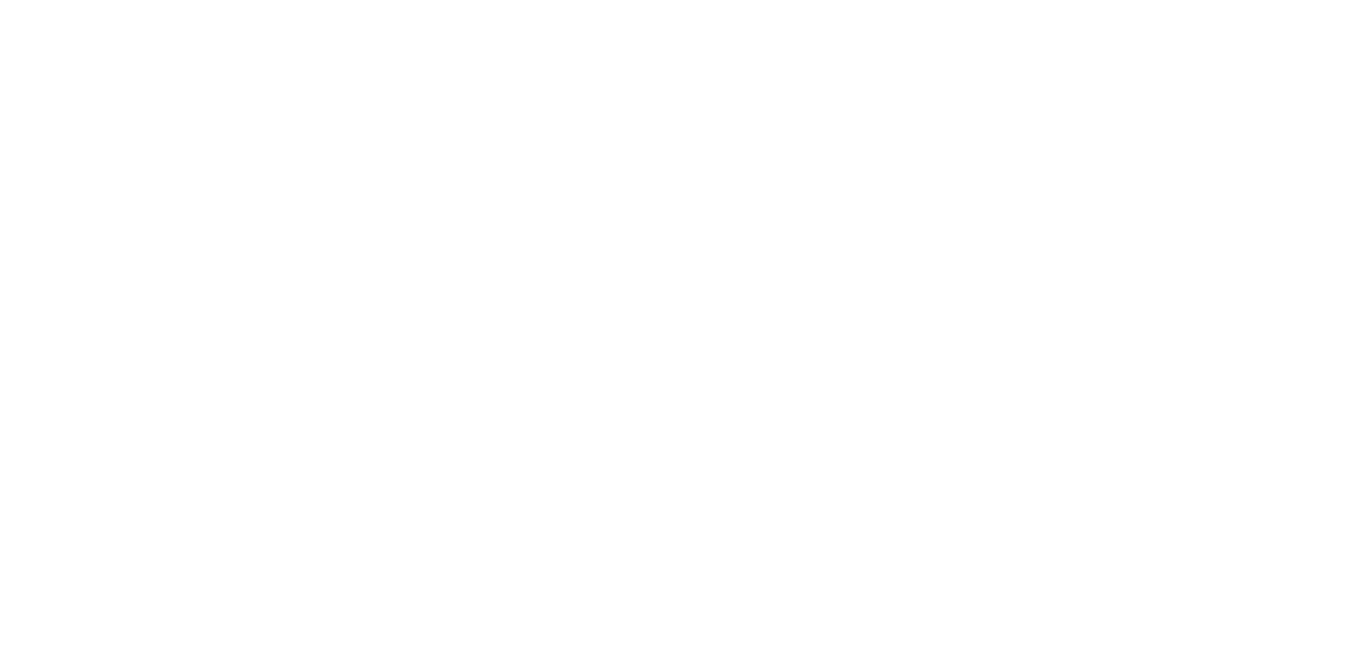 scroll, scrollTop: 0, scrollLeft: 0, axis: both 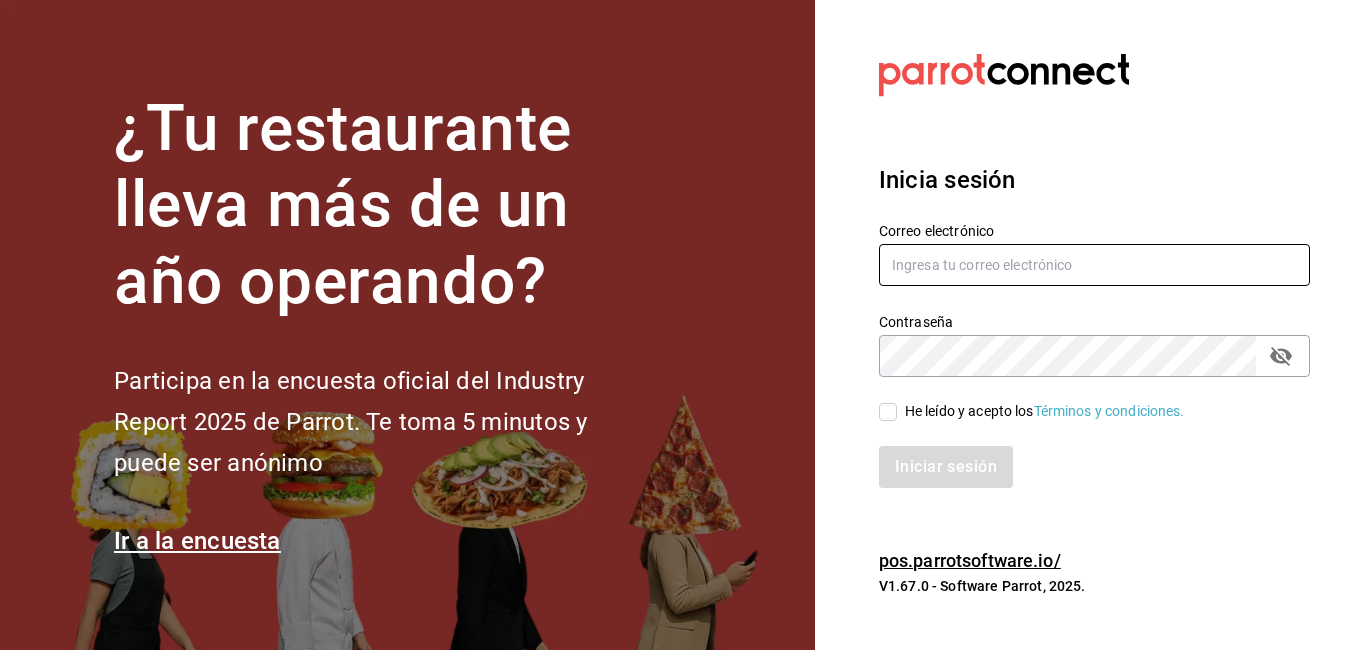 type on "roberto.sandoval@grupocosteno.com" 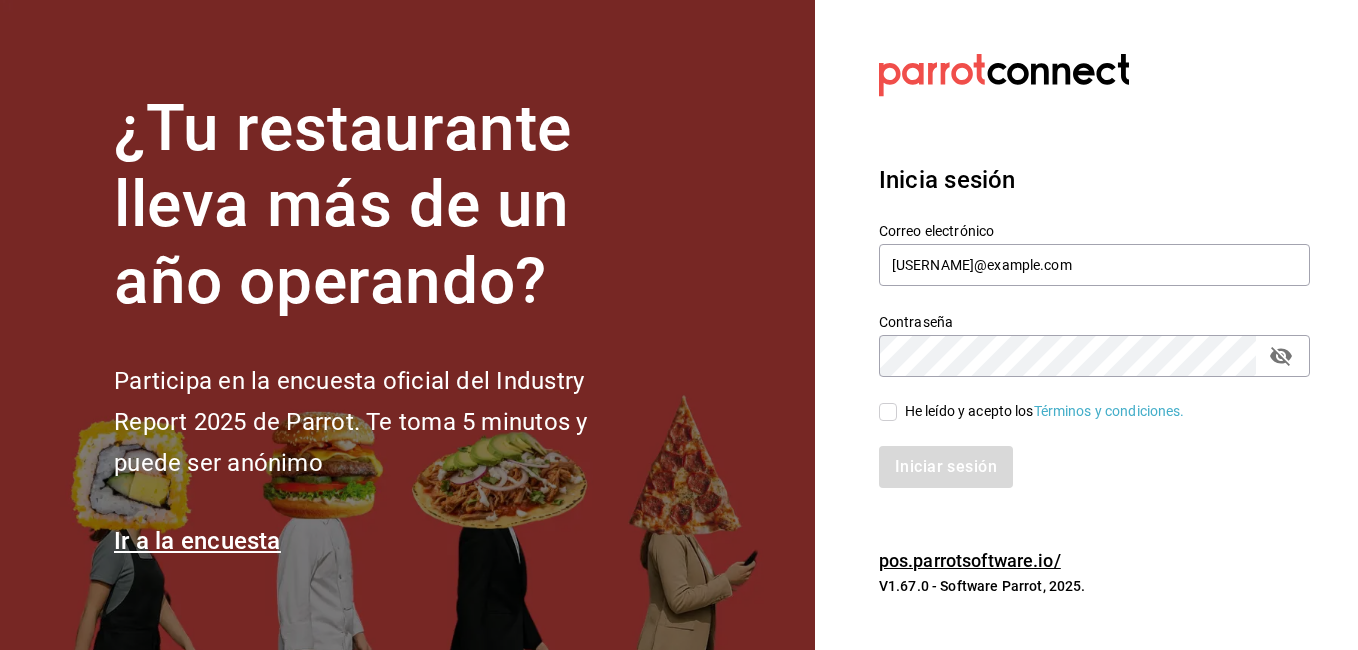 click on "He leído y acepto los  Términos y condiciones." at bounding box center (888, 412) 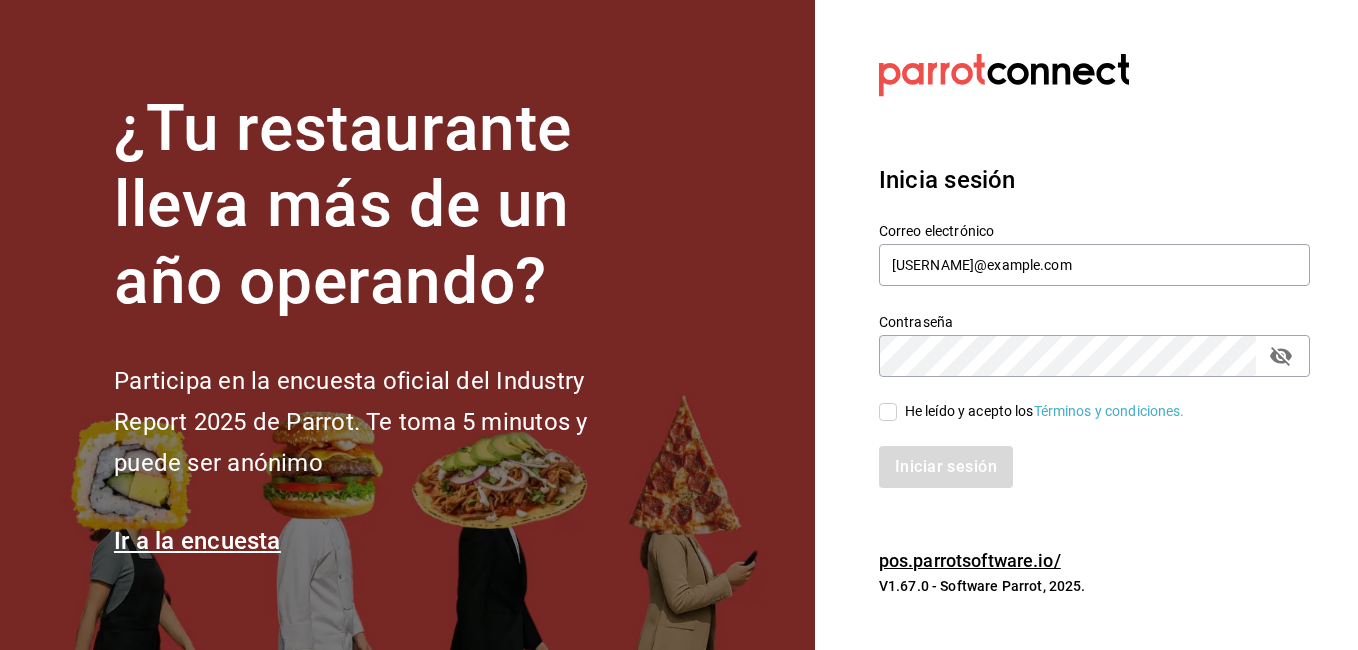 checkbox on "true" 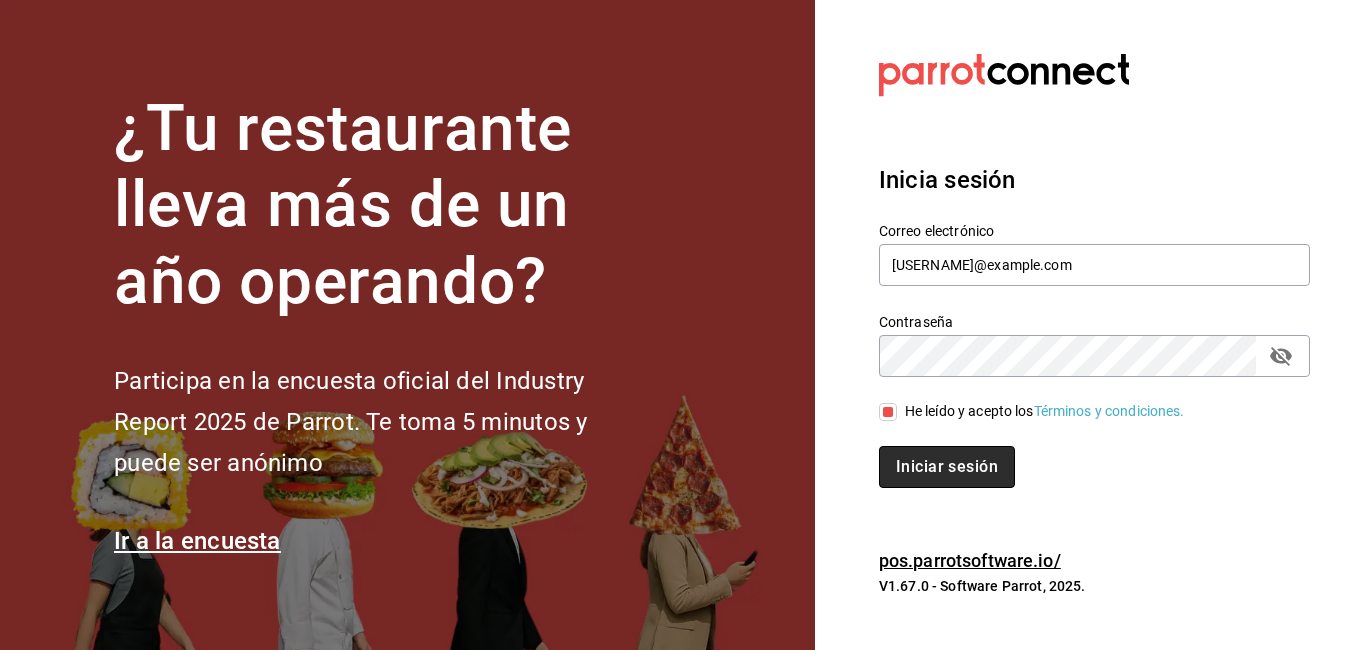 click on "Iniciar sesión" at bounding box center (947, 467) 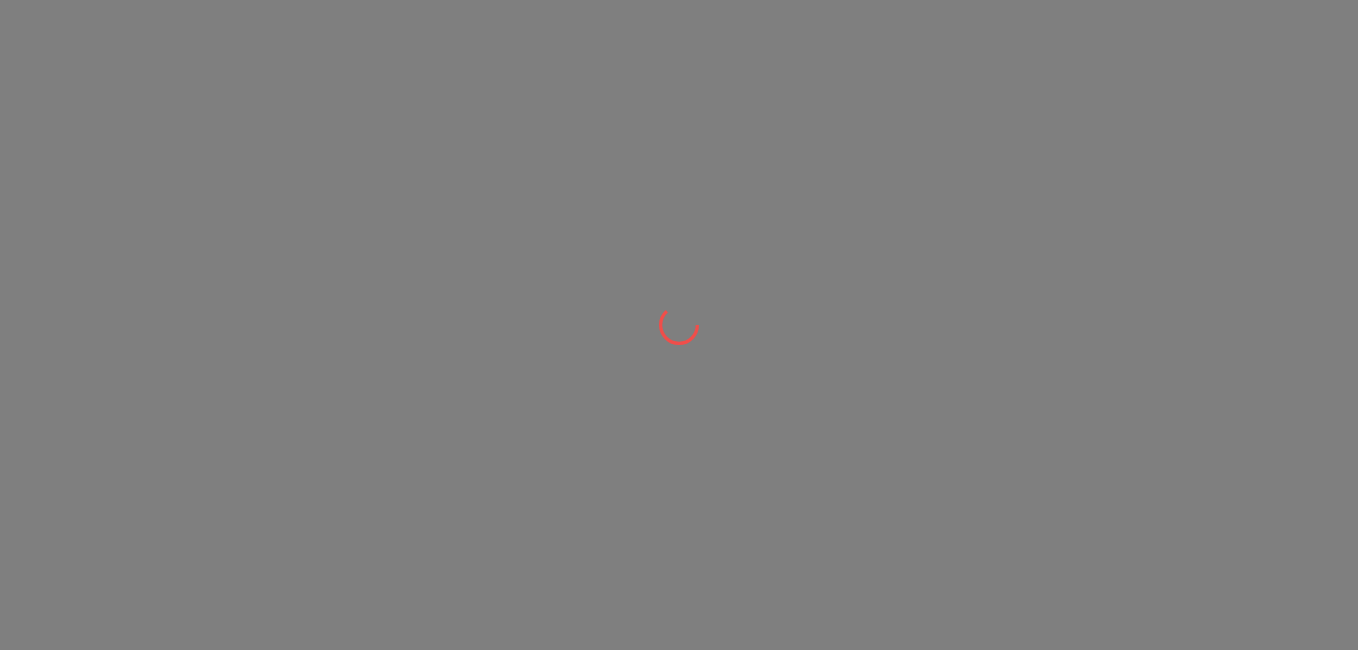 scroll, scrollTop: 0, scrollLeft: 0, axis: both 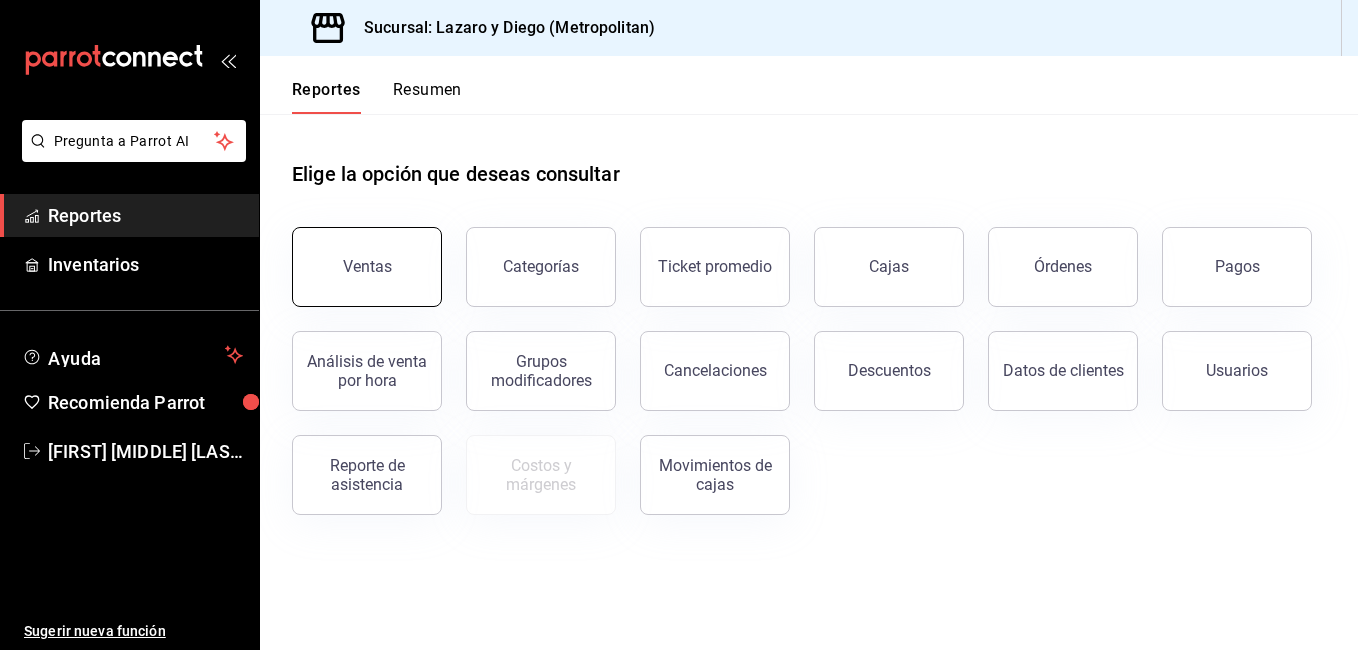 click on "Ventas" at bounding box center (367, 267) 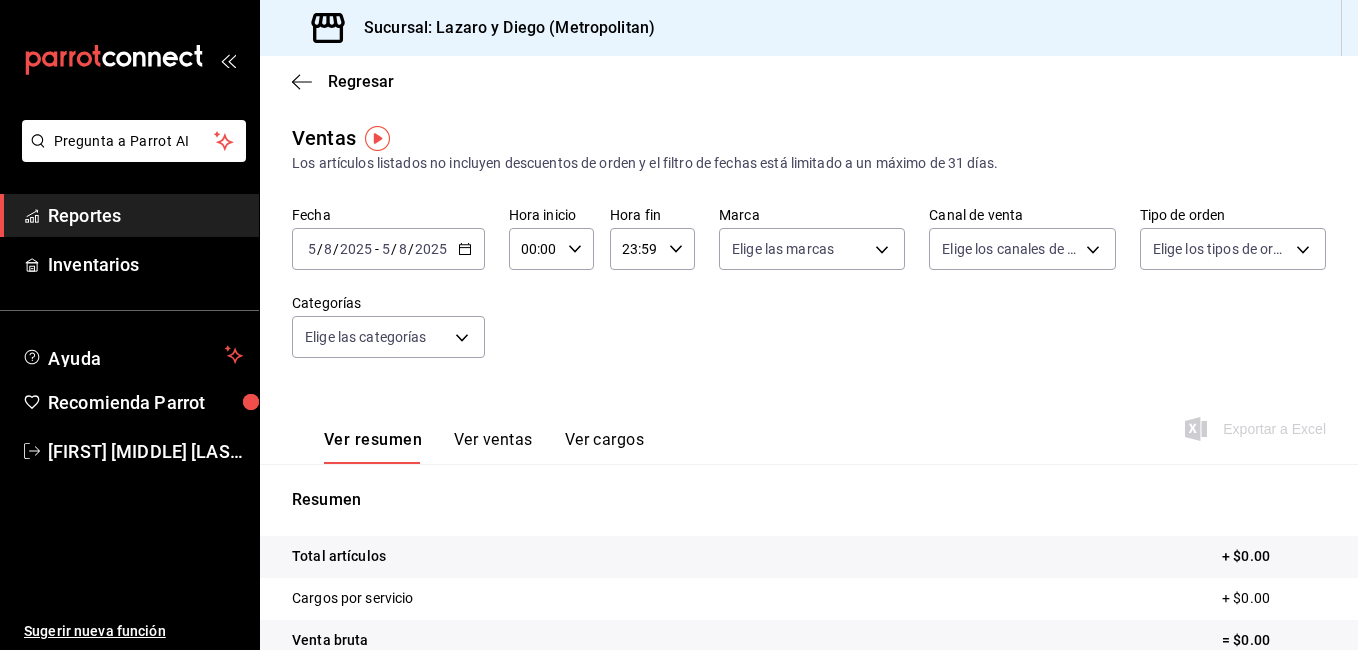 click 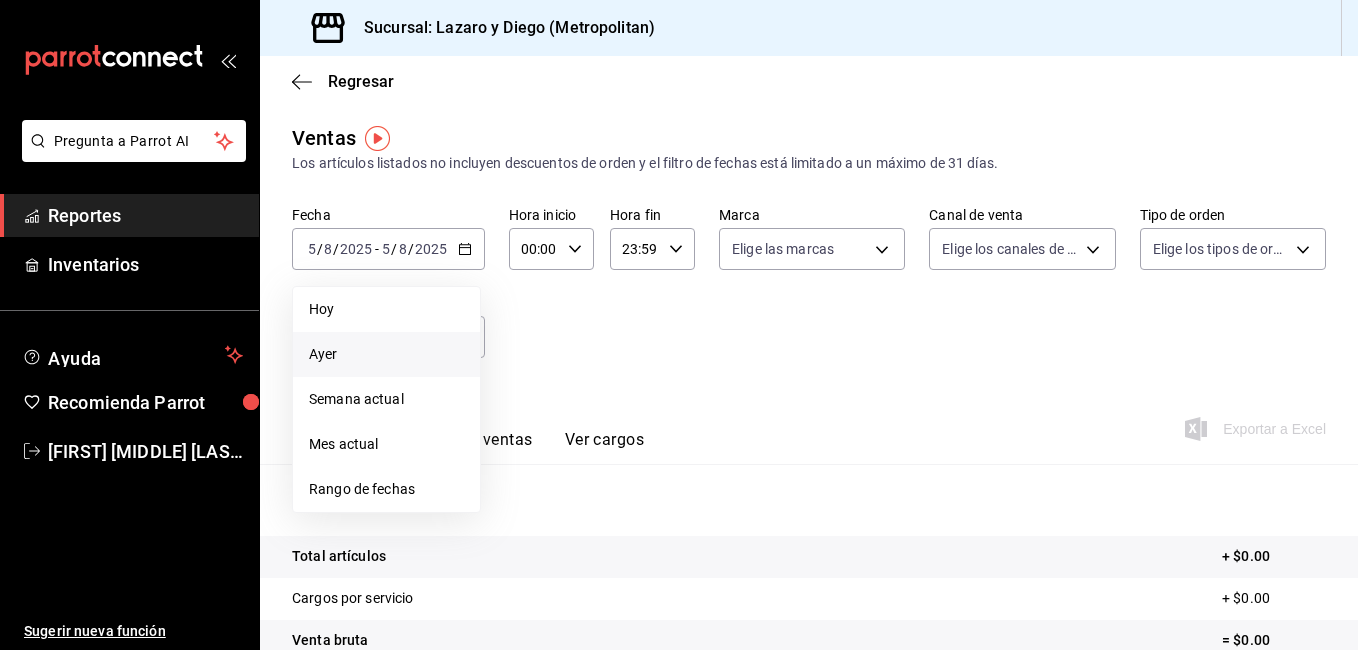 click on "Ayer" at bounding box center (386, 354) 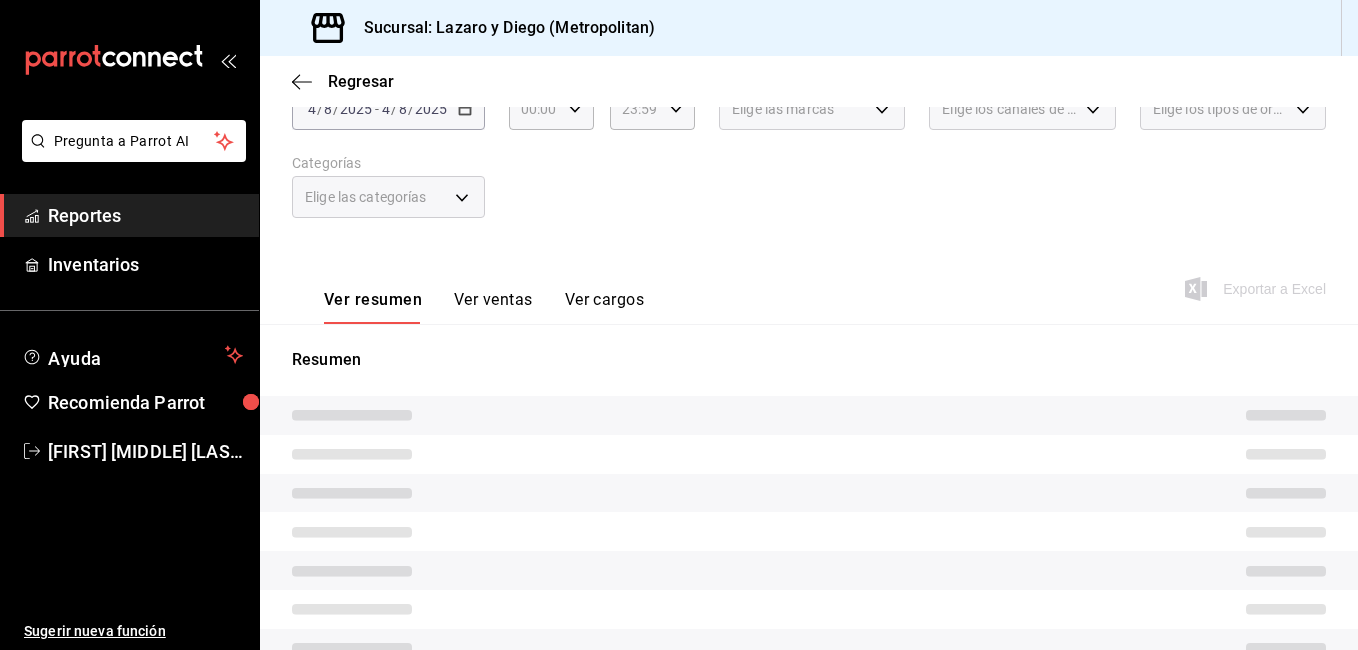 scroll, scrollTop: 200, scrollLeft: 0, axis: vertical 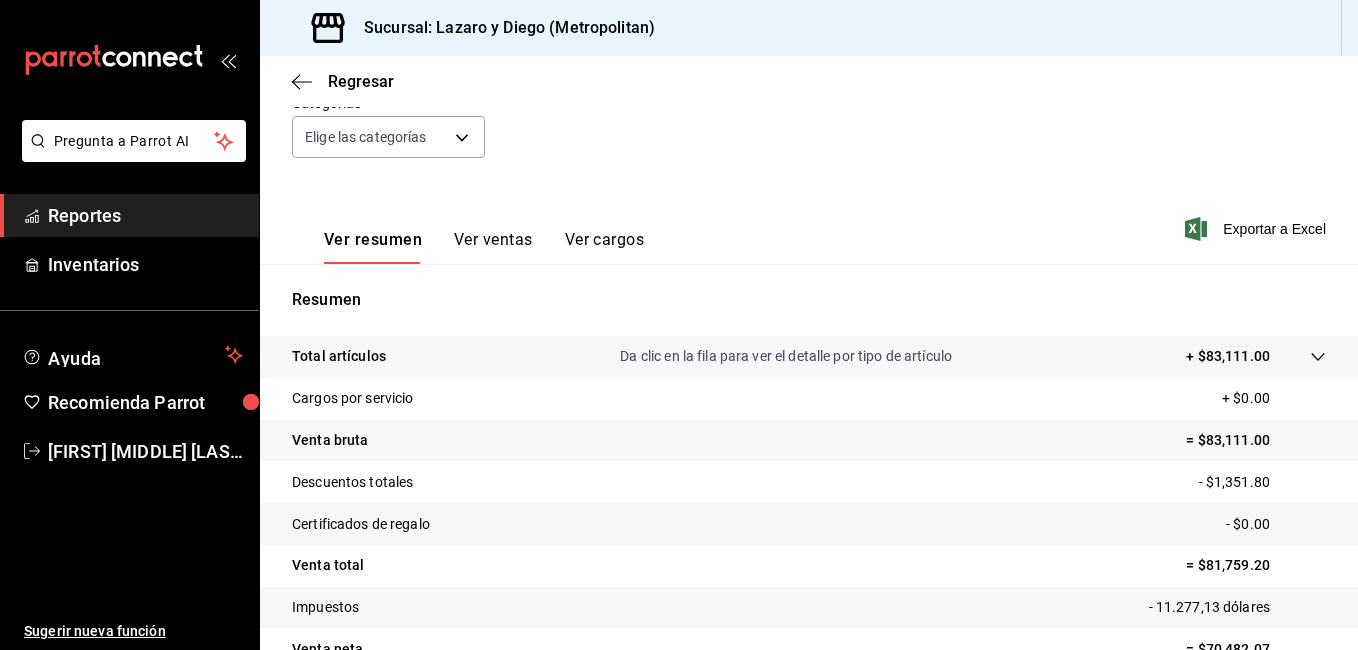 click 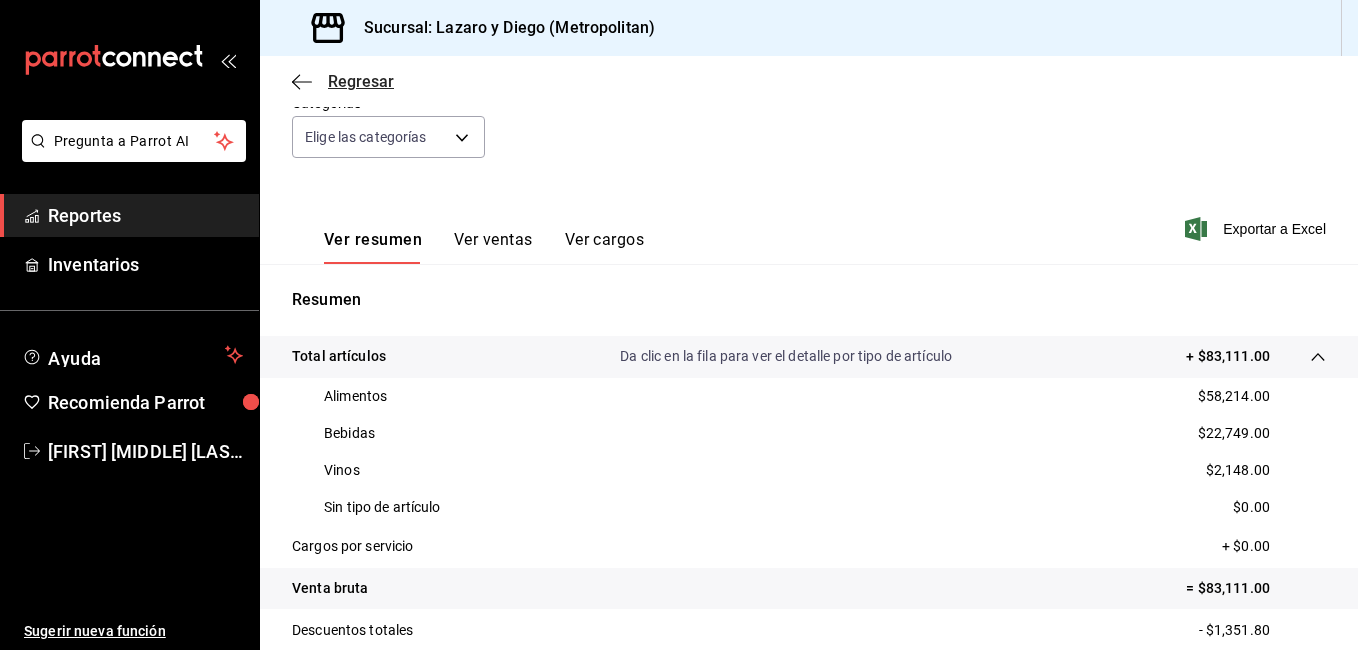 click 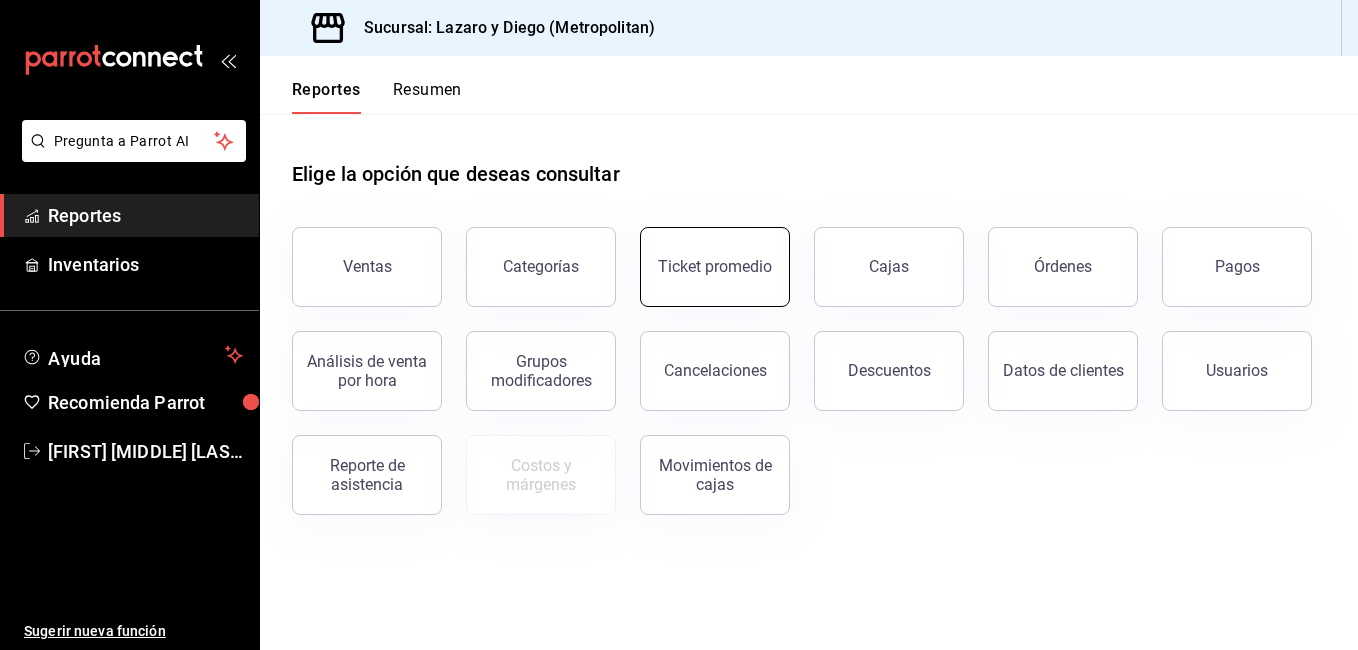 click on "Ticket promedio" at bounding box center (715, 266) 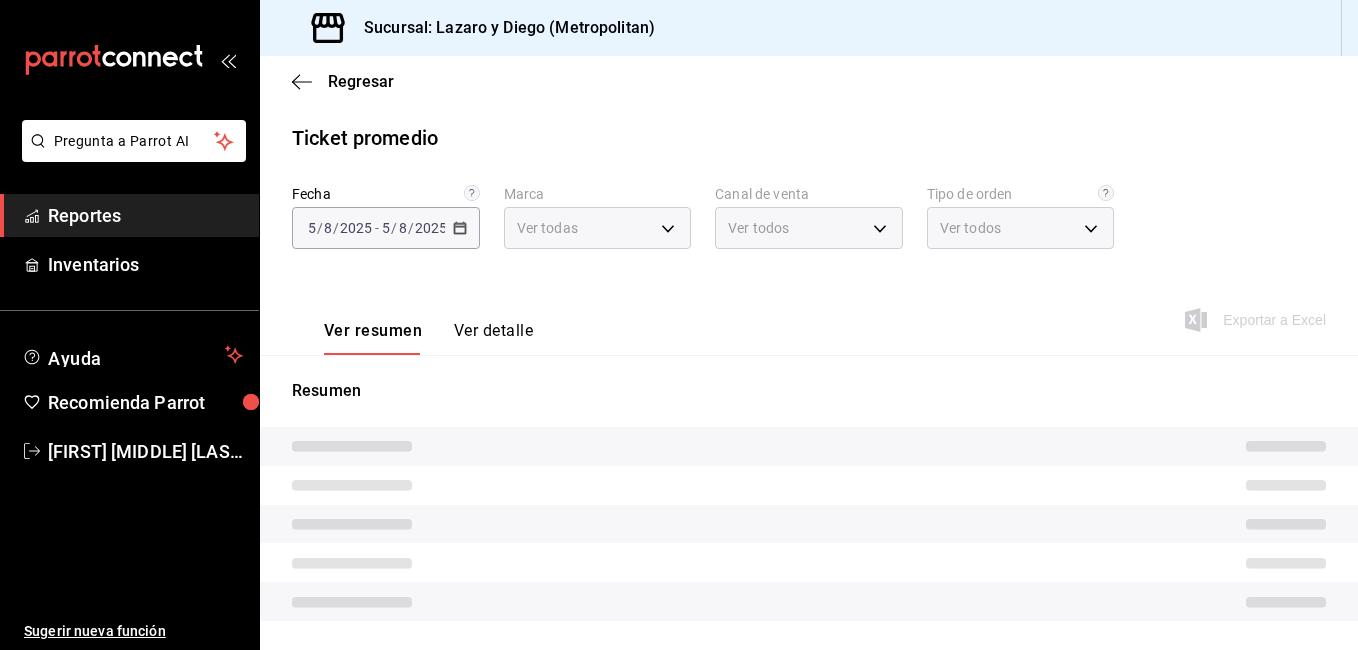 type on "5c4b5436-b9cd-4a1a-b4e8-85329c7394cf" 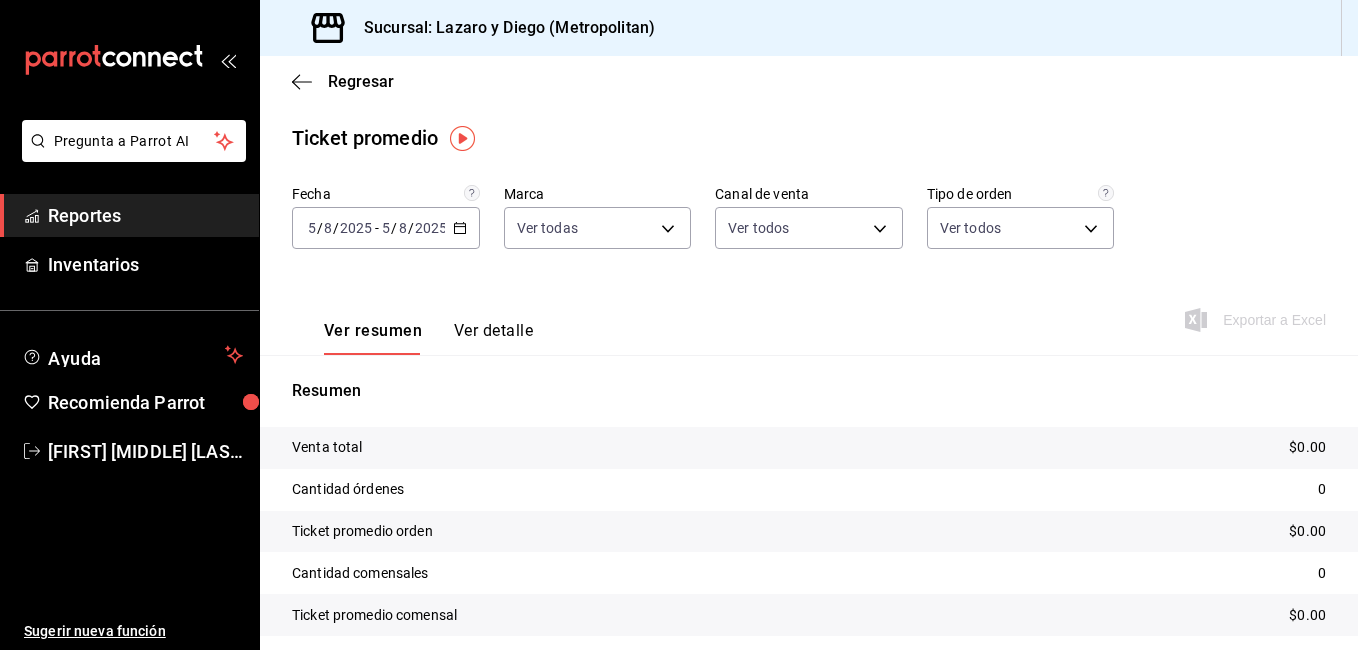 click on "2025-08-05 5 / 8 / 2025 - 2025-08-05 5 / 8 / 2025" at bounding box center (386, 228) 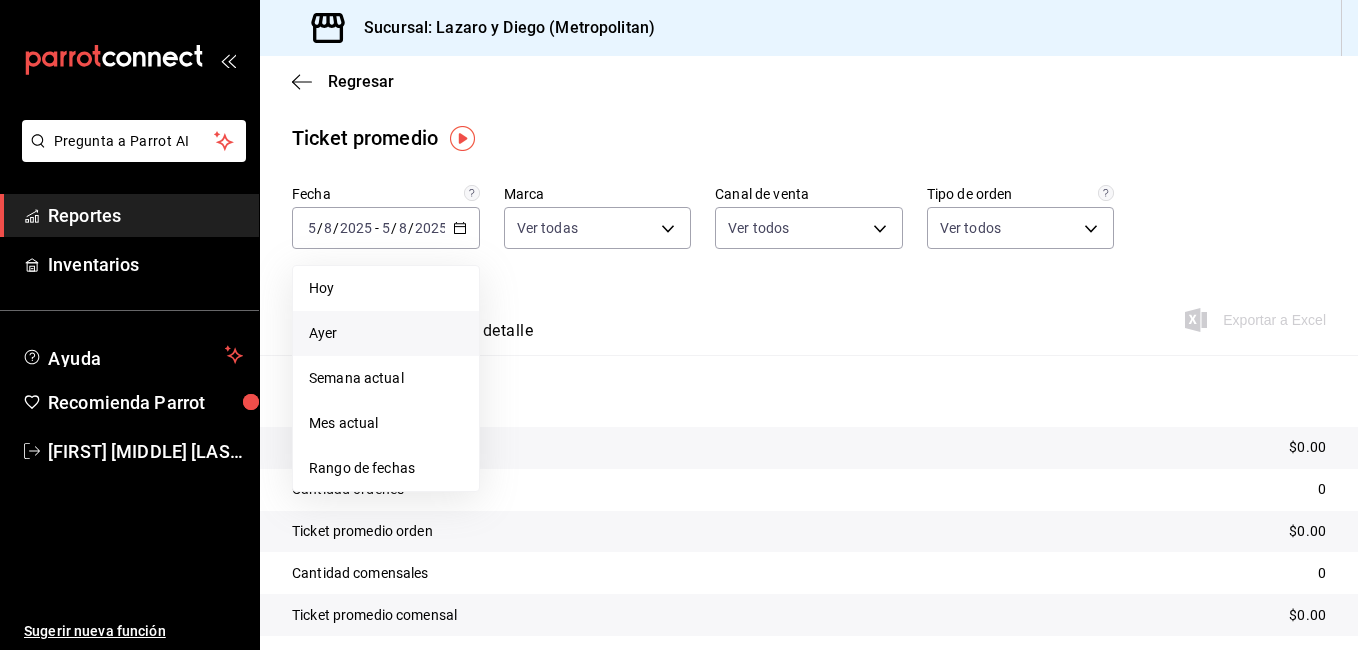 click on "Ayer" at bounding box center [386, 333] 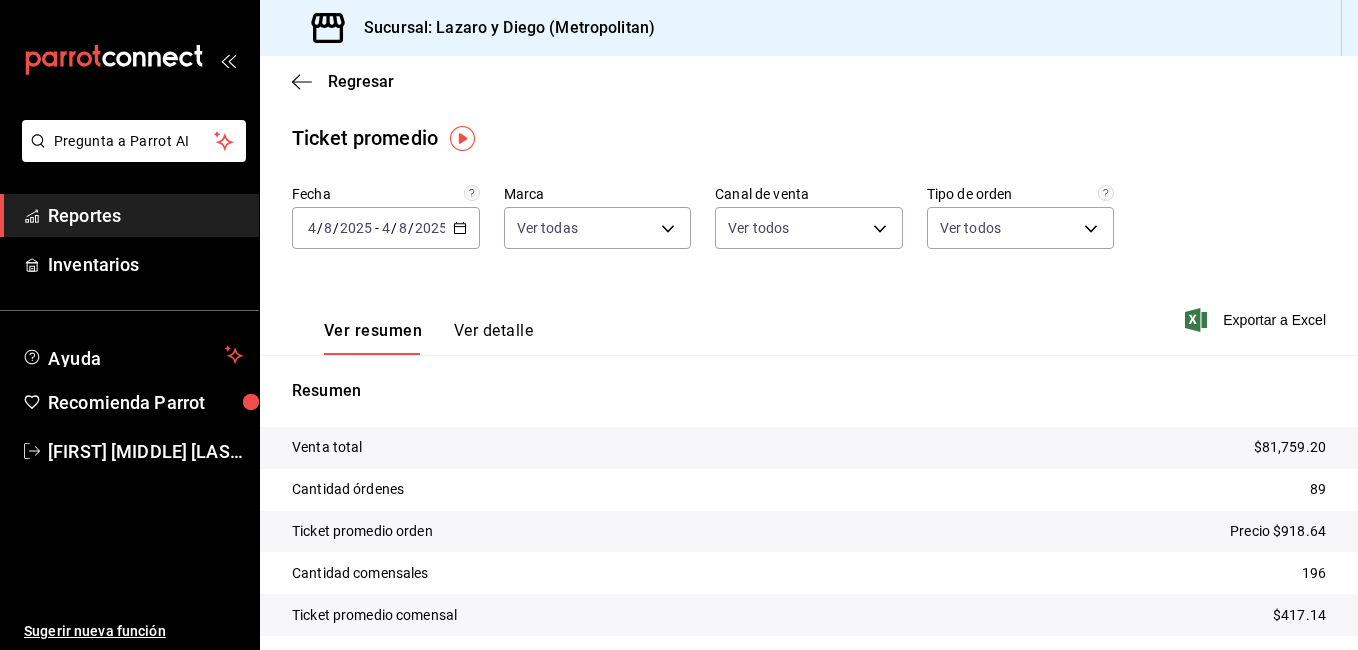 scroll, scrollTop: 74, scrollLeft: 0, axis: vertical 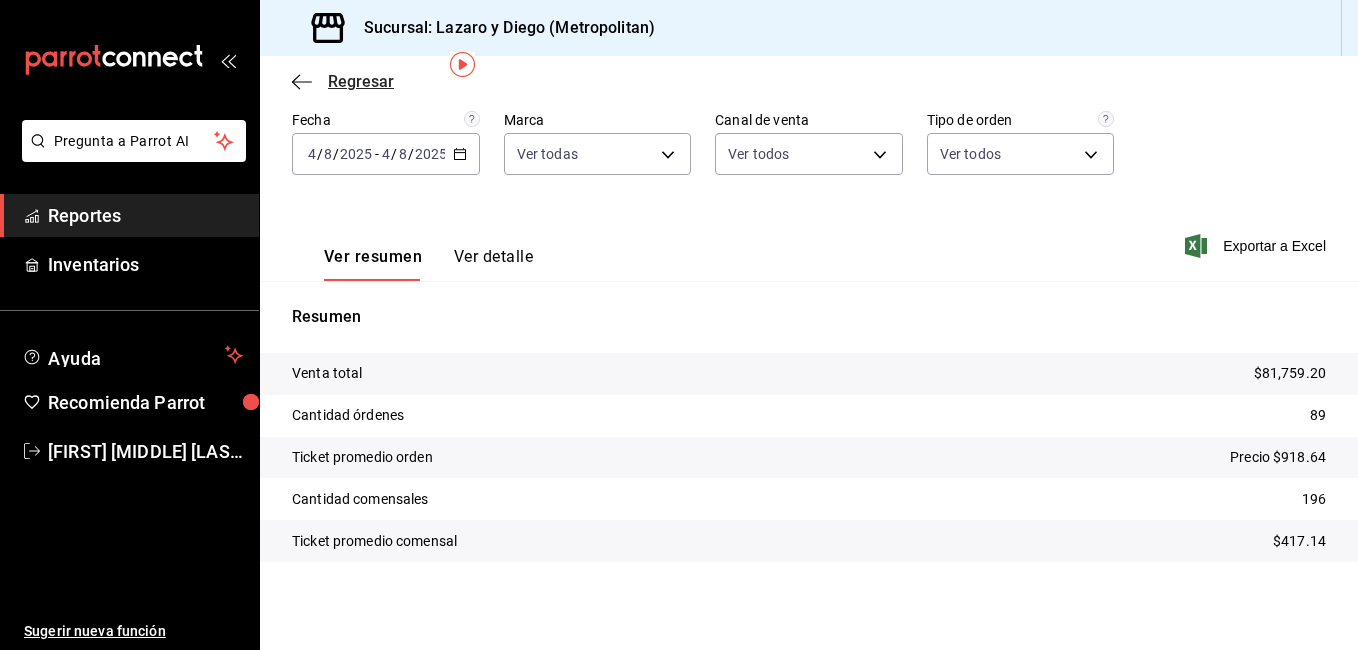 click 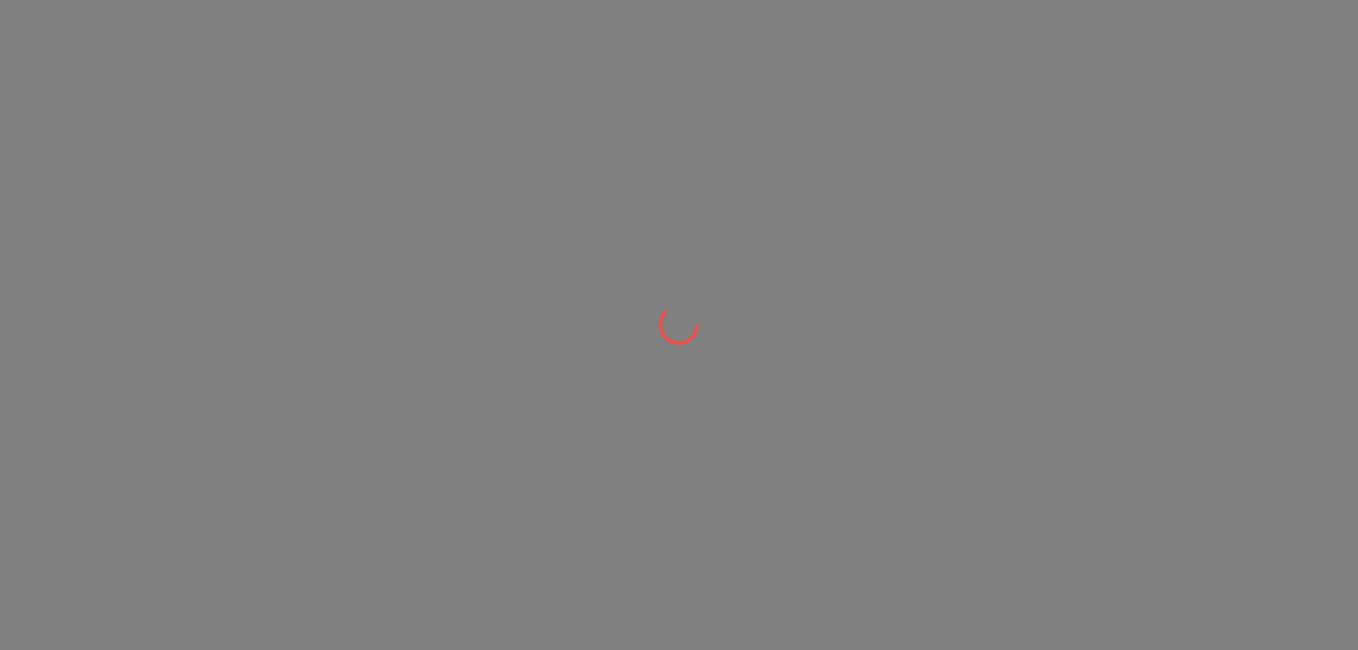 scroll, scrollTop: 0, scrollLeft: 0, axis: both 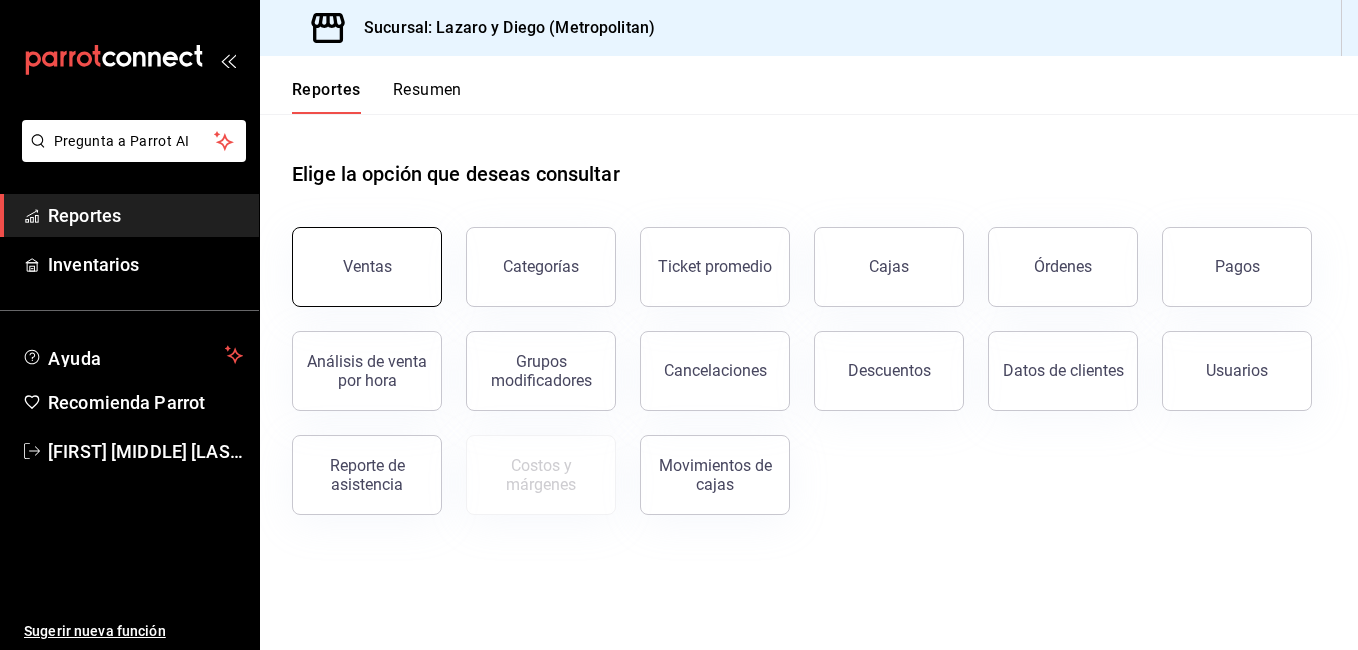 click on "Ventas" at bounding box center [367, 267] 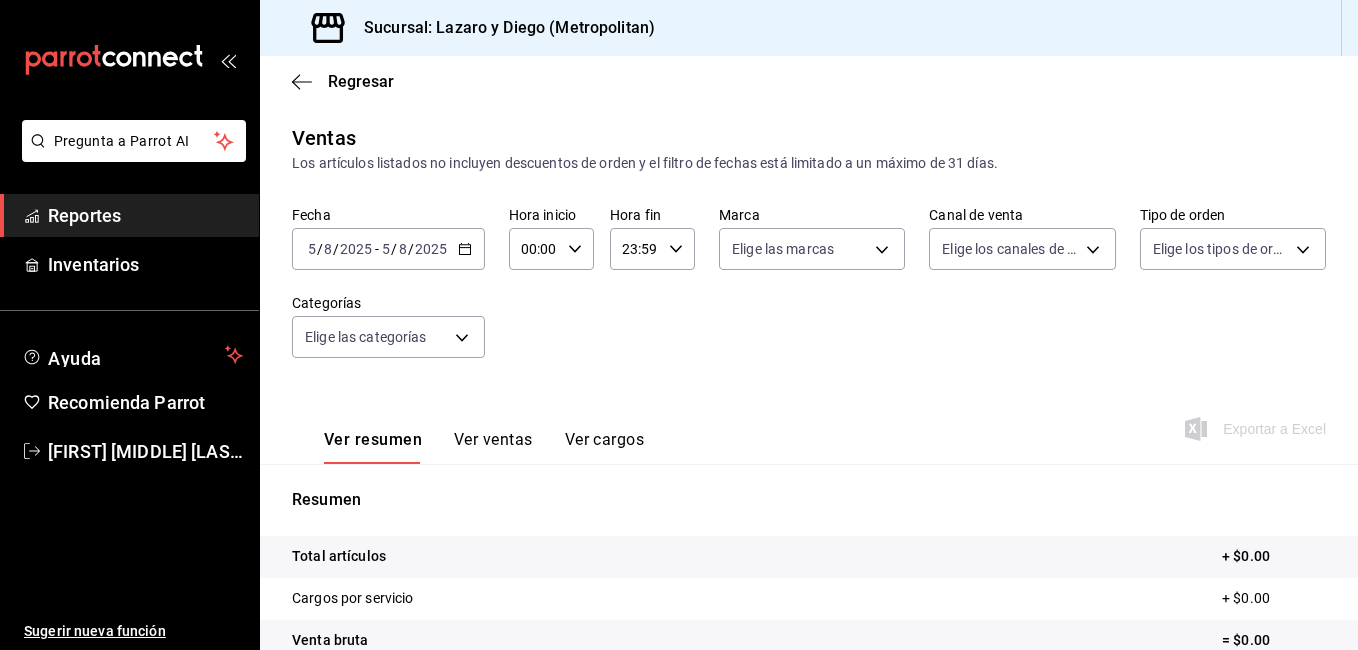 click on "2025-08-05 5 / 8 / 2025 - 2025-08-05 5 / 8 / 2025" at bounding box center [388, 249] 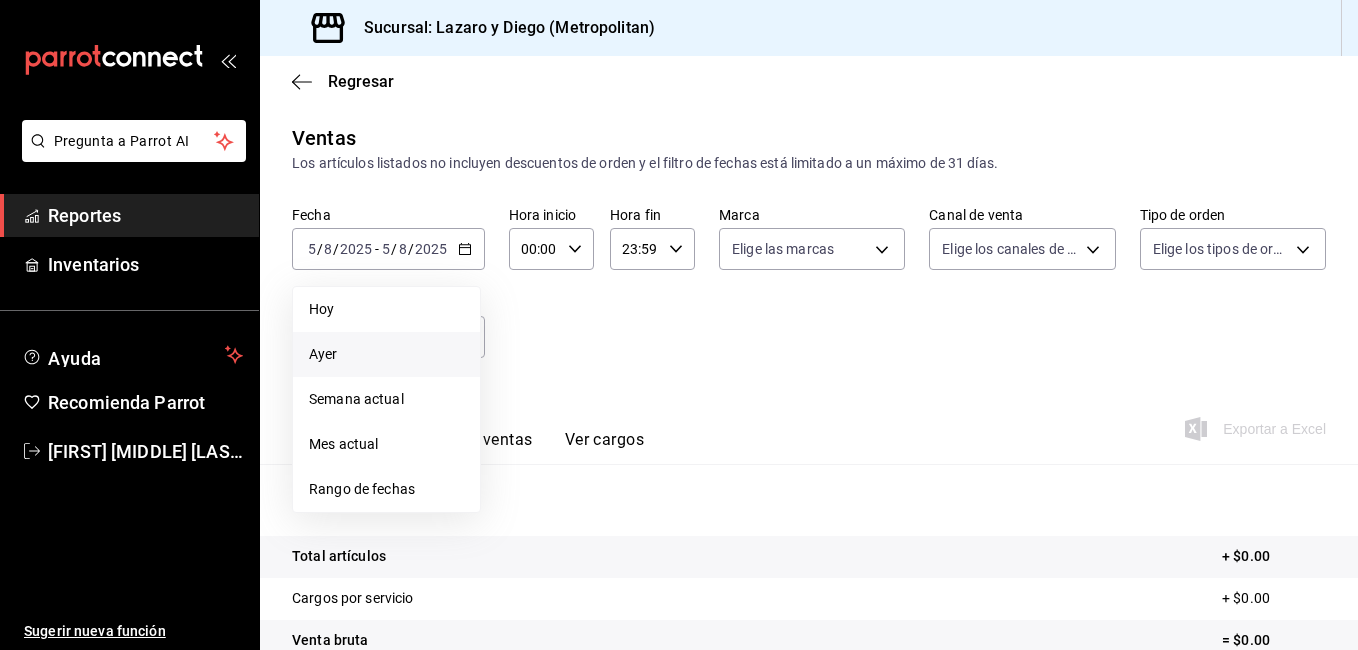 click on "Ayer" at bounding box center (386, 354) 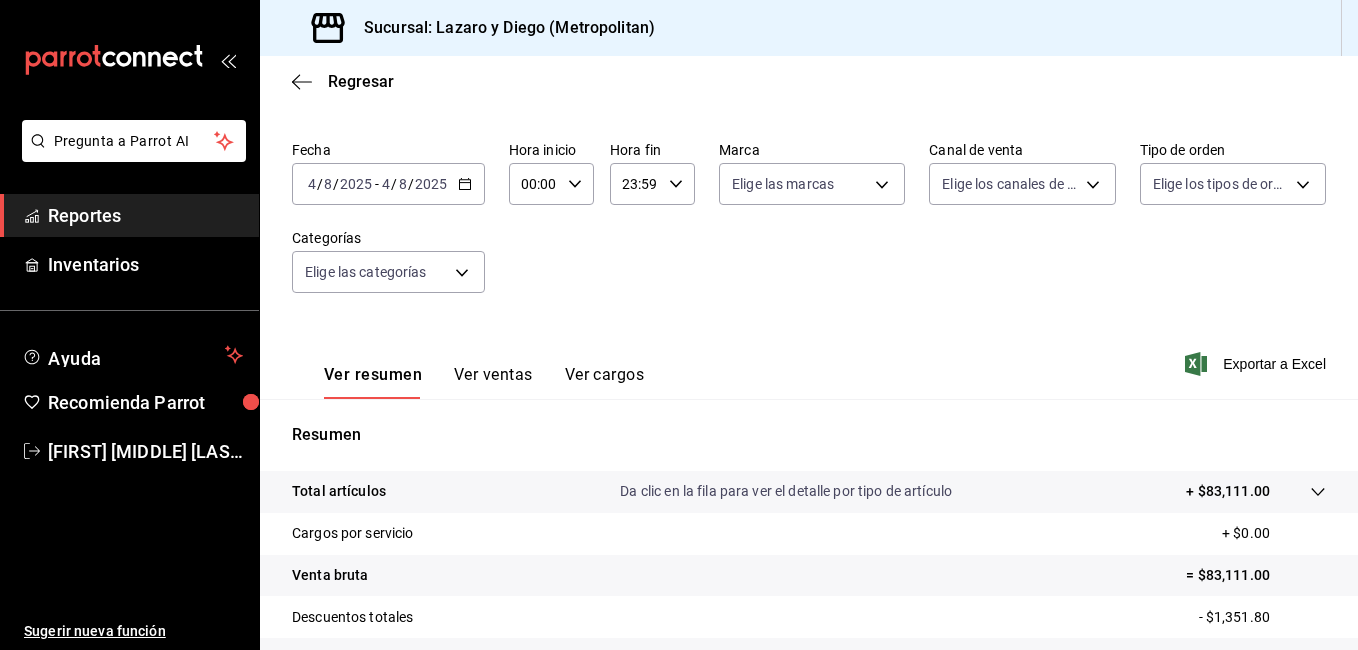 scroll, scrollTop: 100, scrollLeft: 0, axis: vertical 